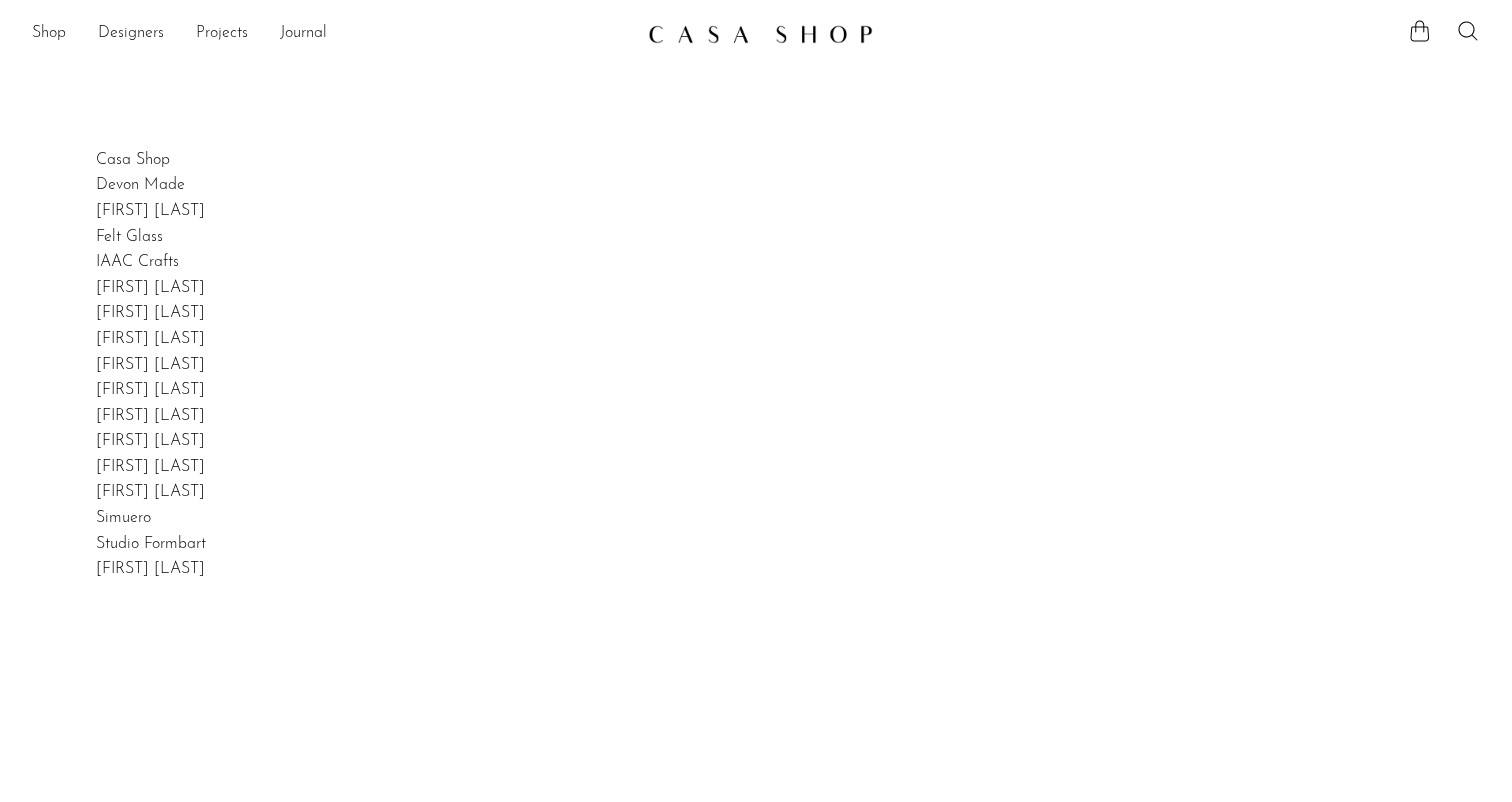 scroll, scrollTop: 0, scrollLeft: 0, axis: both 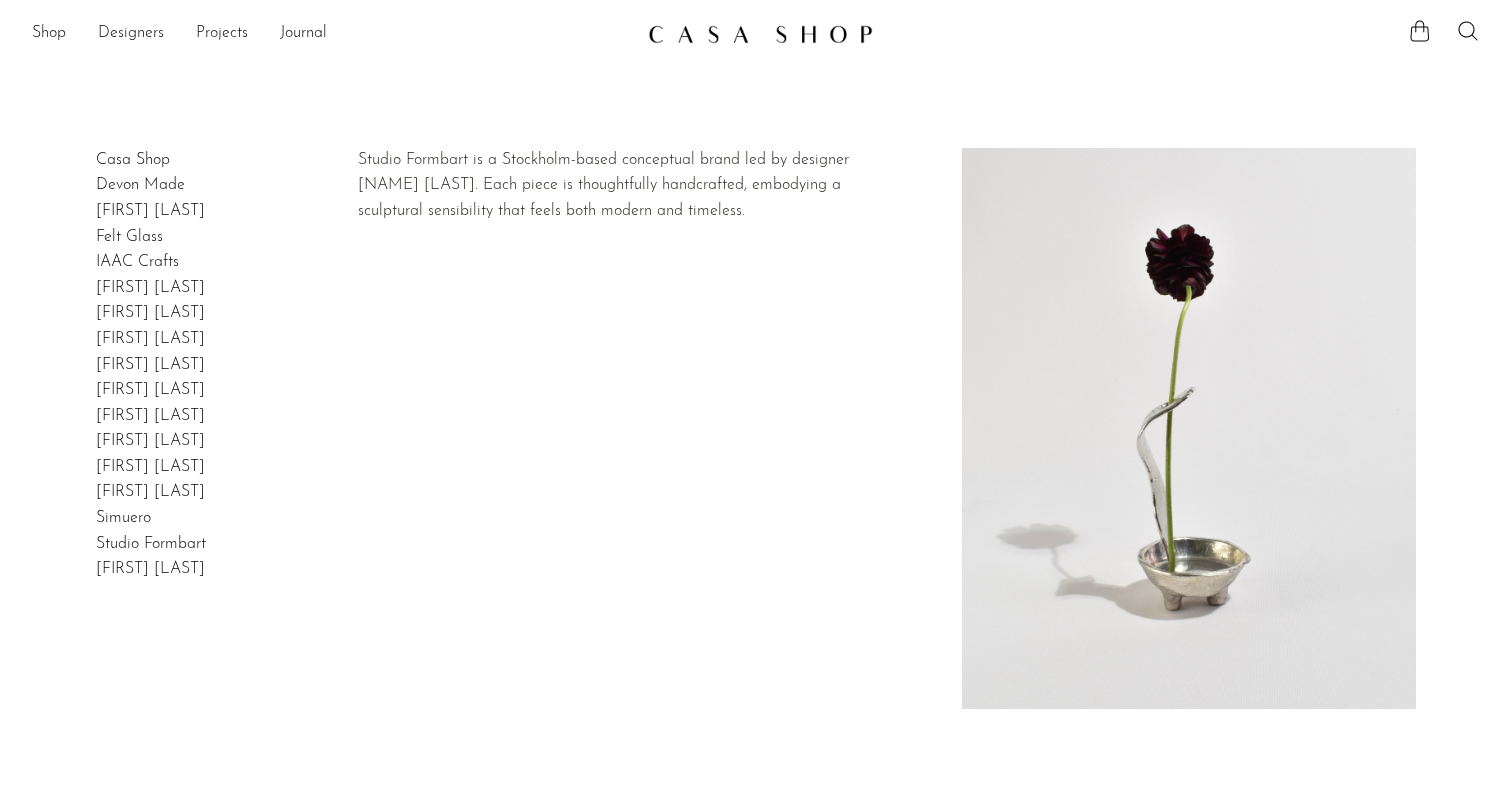 click on "Studio Formbart" at bounding box center [151, 544] 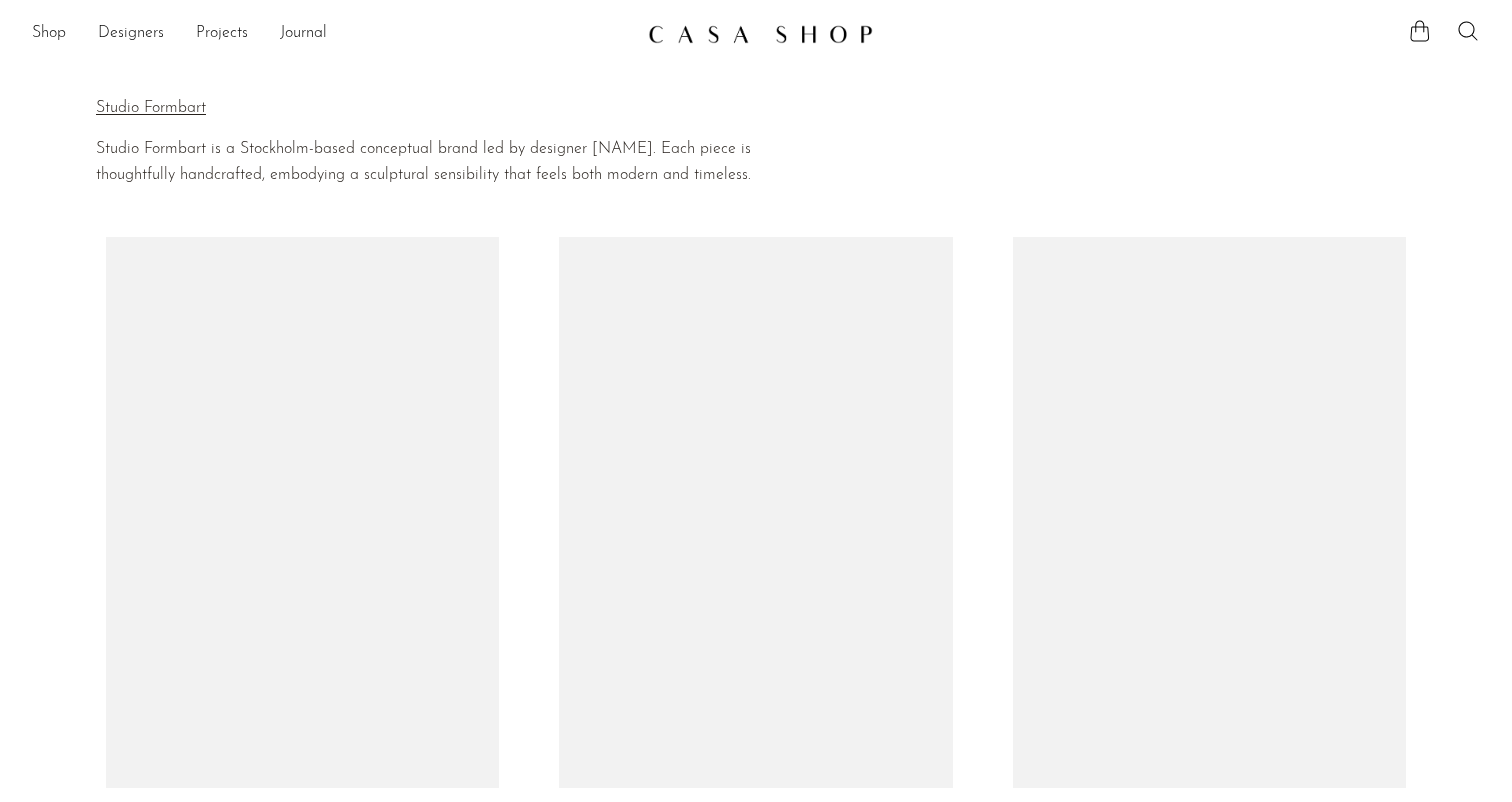 scroll, scrollTop: 0, scrollLeft: 0, axis: both 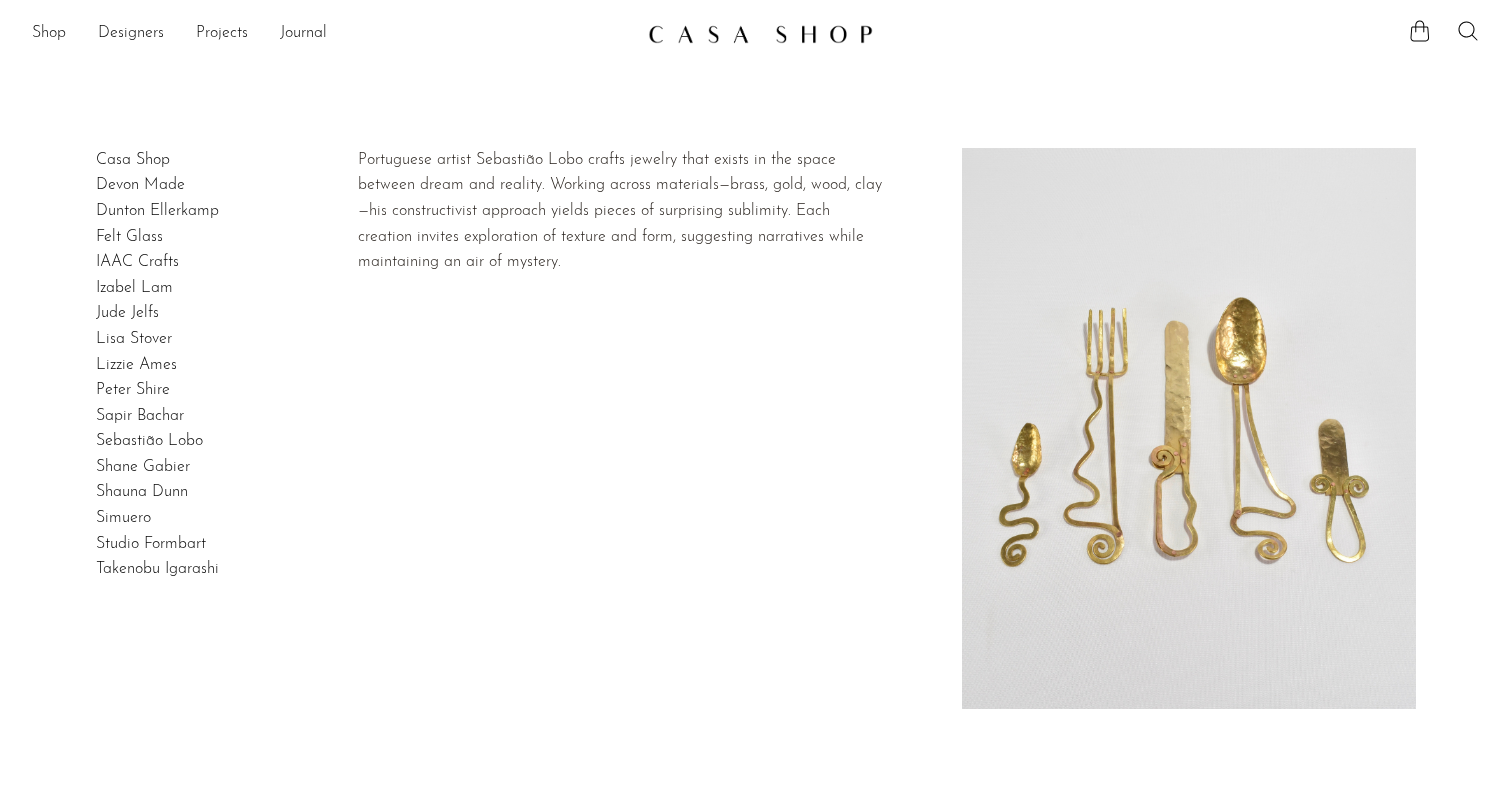 click on "Sebastião Lobo" at bounding box center [149, 441] 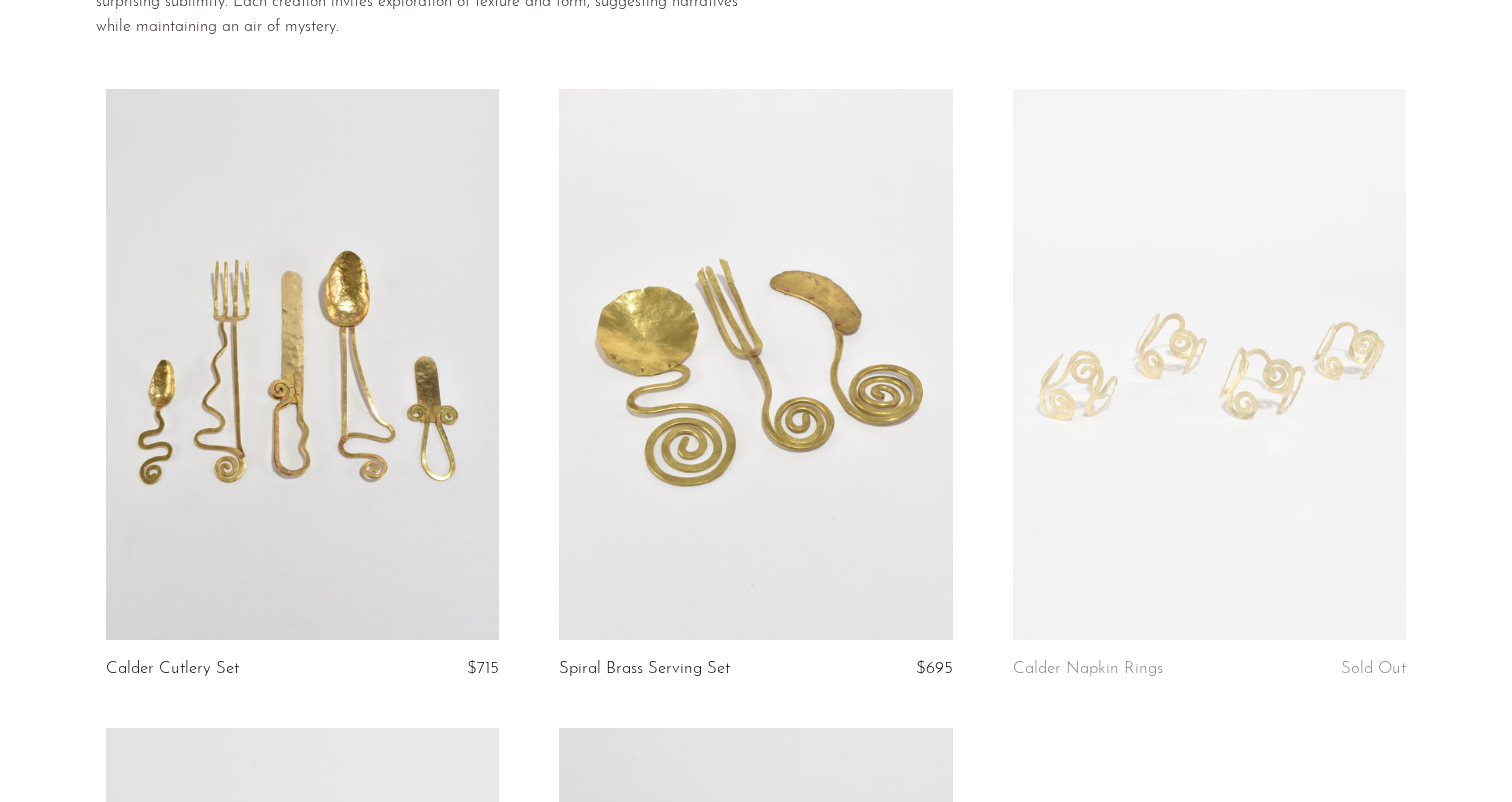 scroll, scrollTop: 0, scrollLeft: 0, axis: both 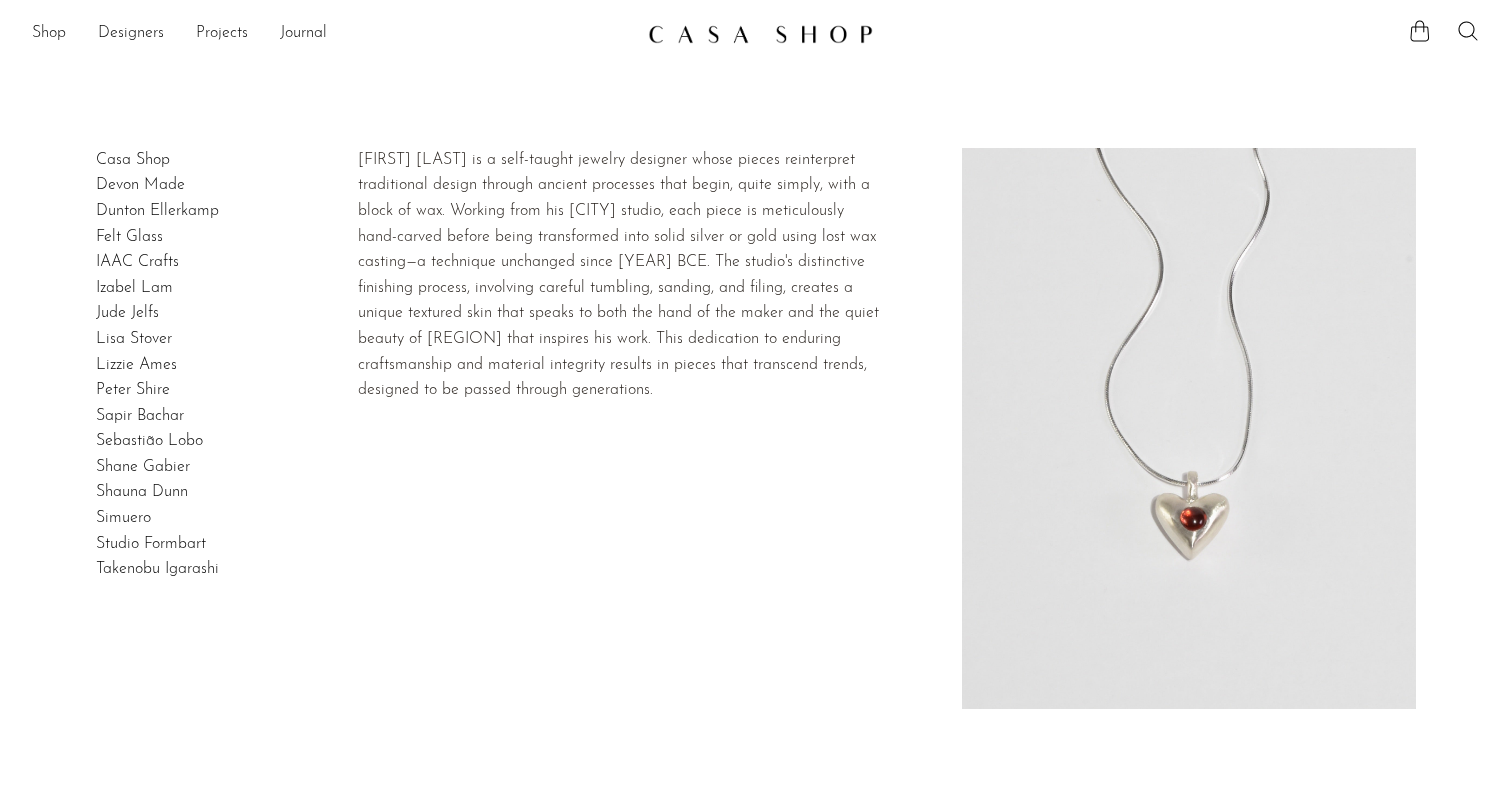 click on "Dunton Ellerkamp" at bounding box center [157, 211] 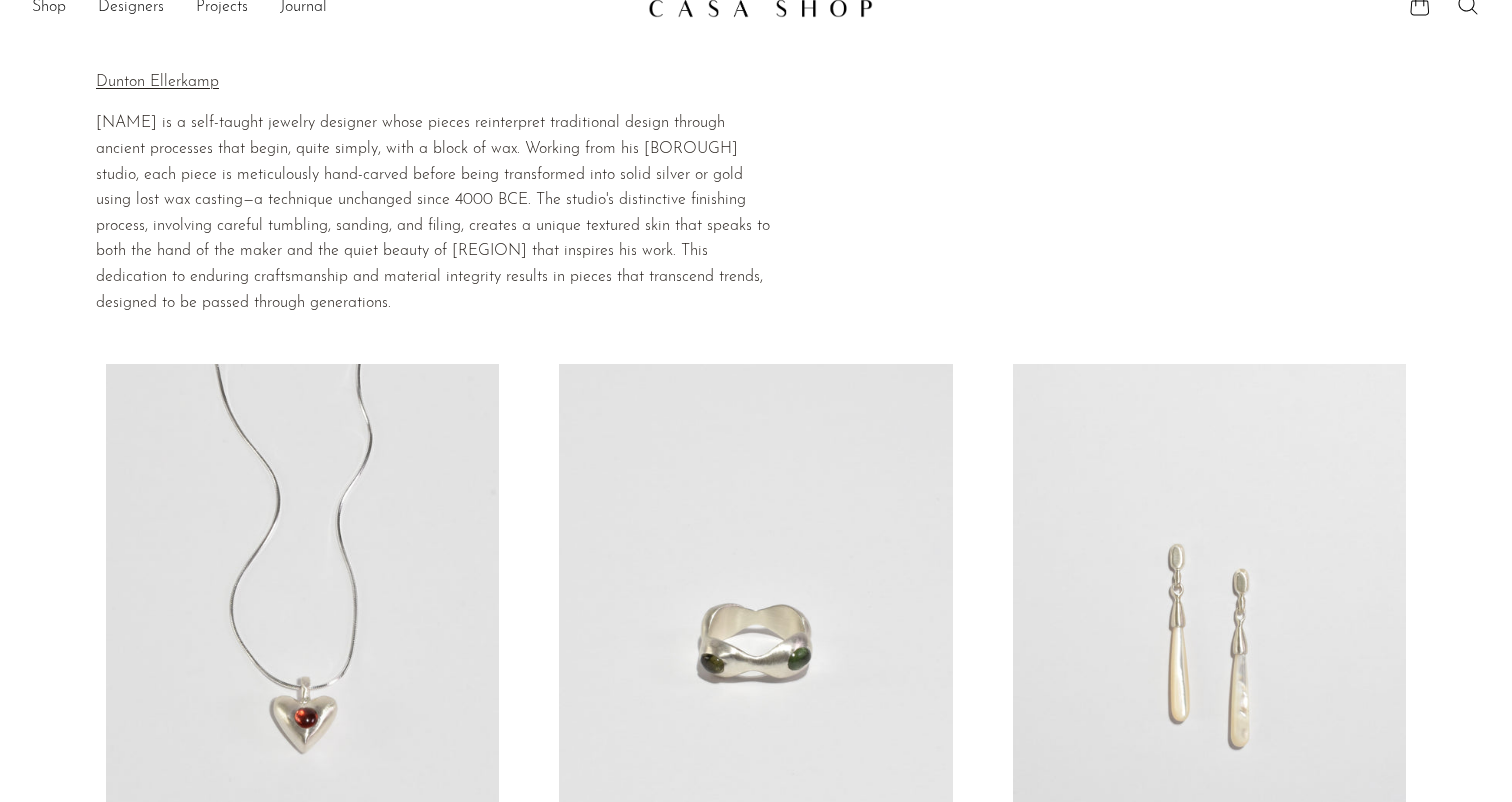 scroll, scrollTop: 0, scrollLeft: 0, axis: both 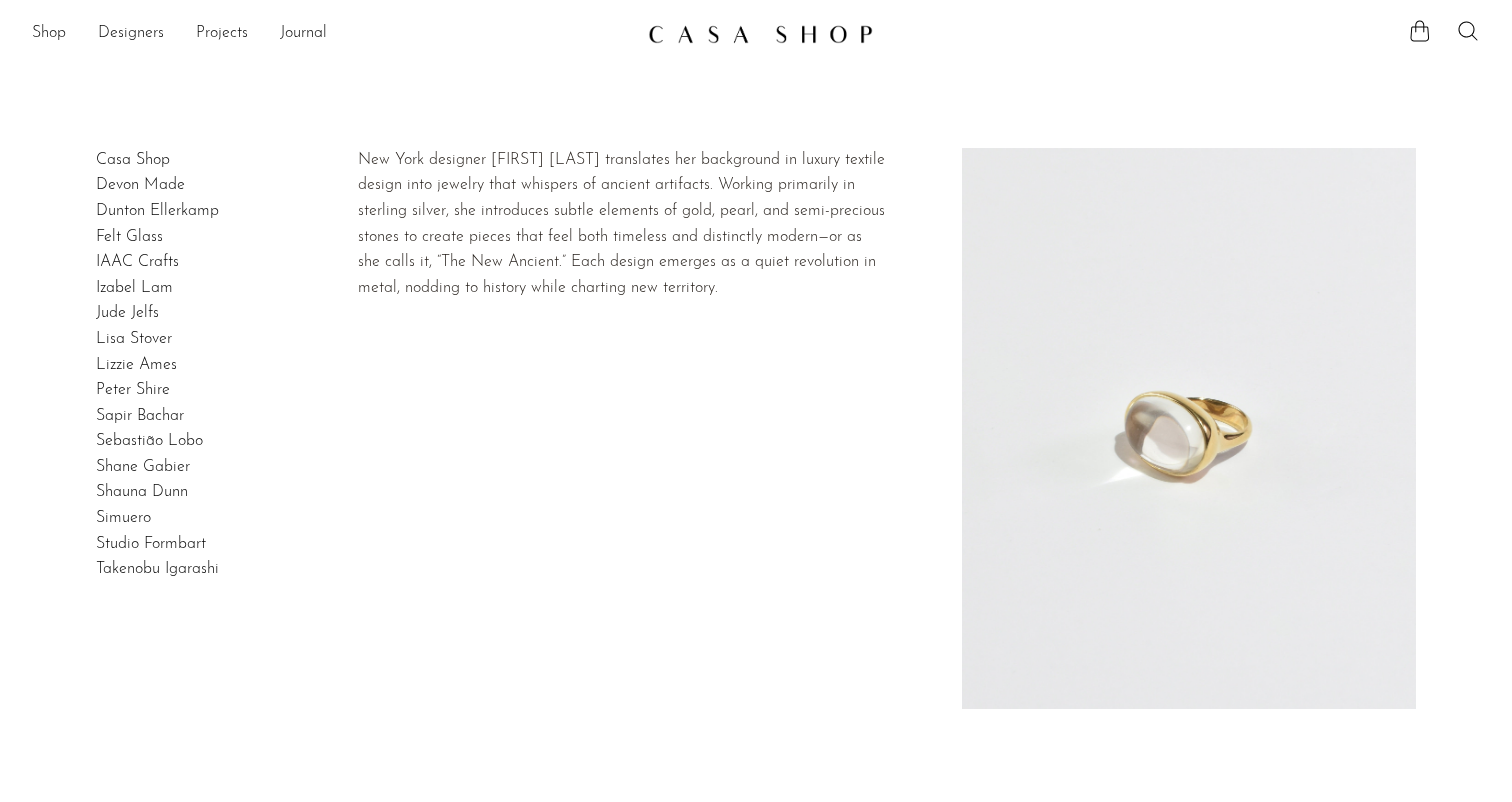 click on "Sapir Bachar" at bounding box center [140, 416] 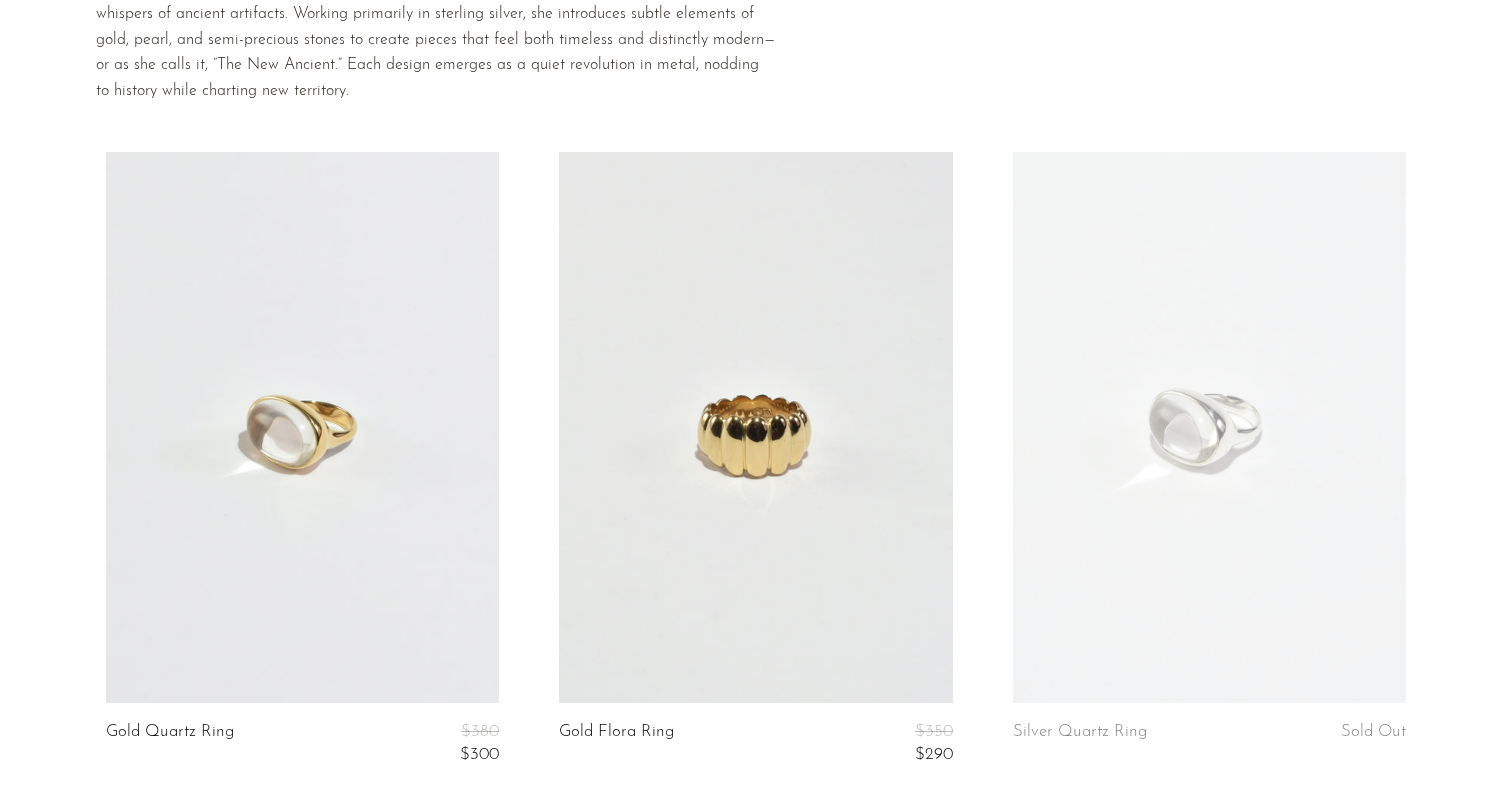 scroll, scrollTop: 12, scrollLeft: 0, axis: vertical 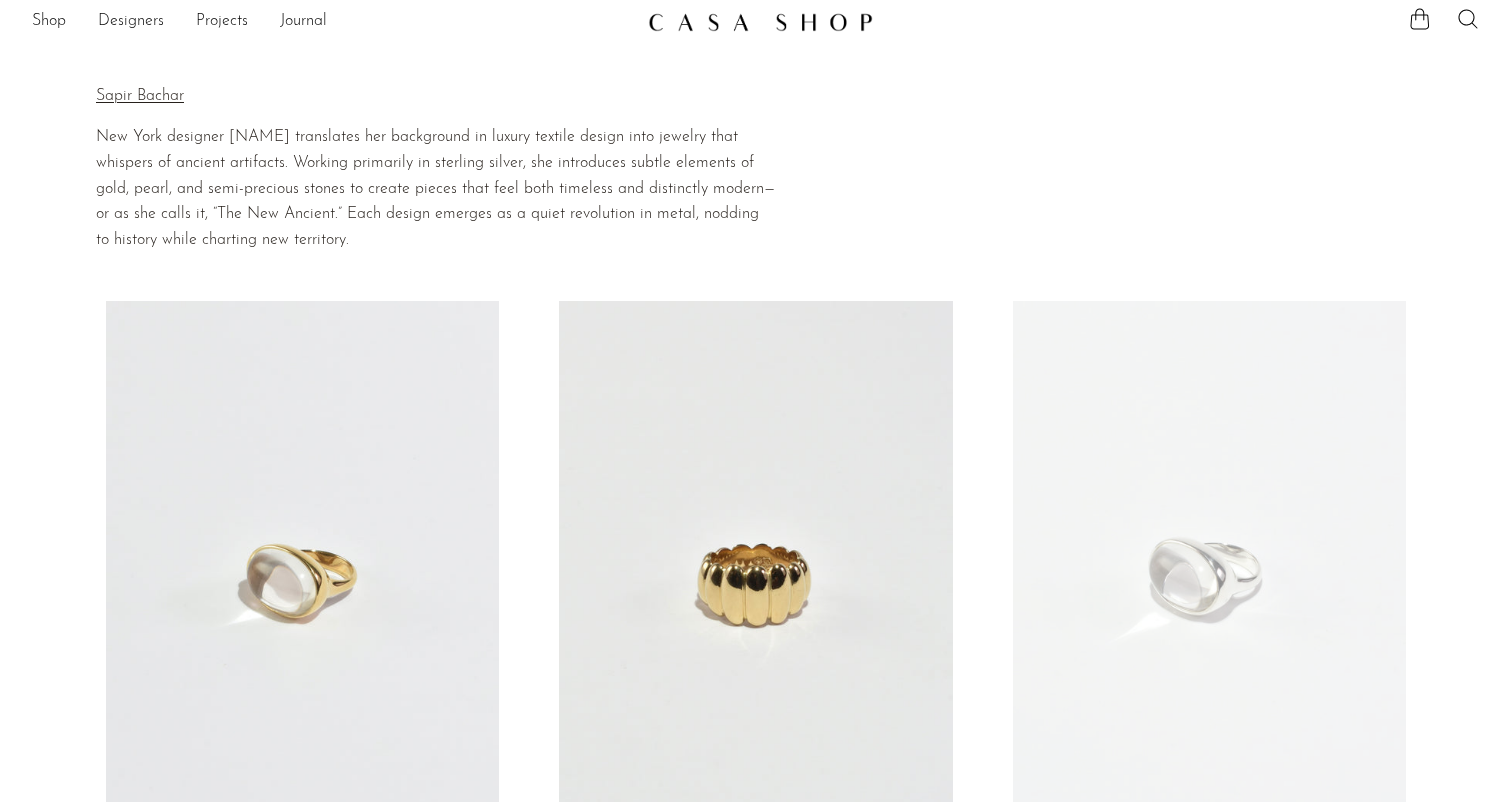 click at bounding box center (756, 576) 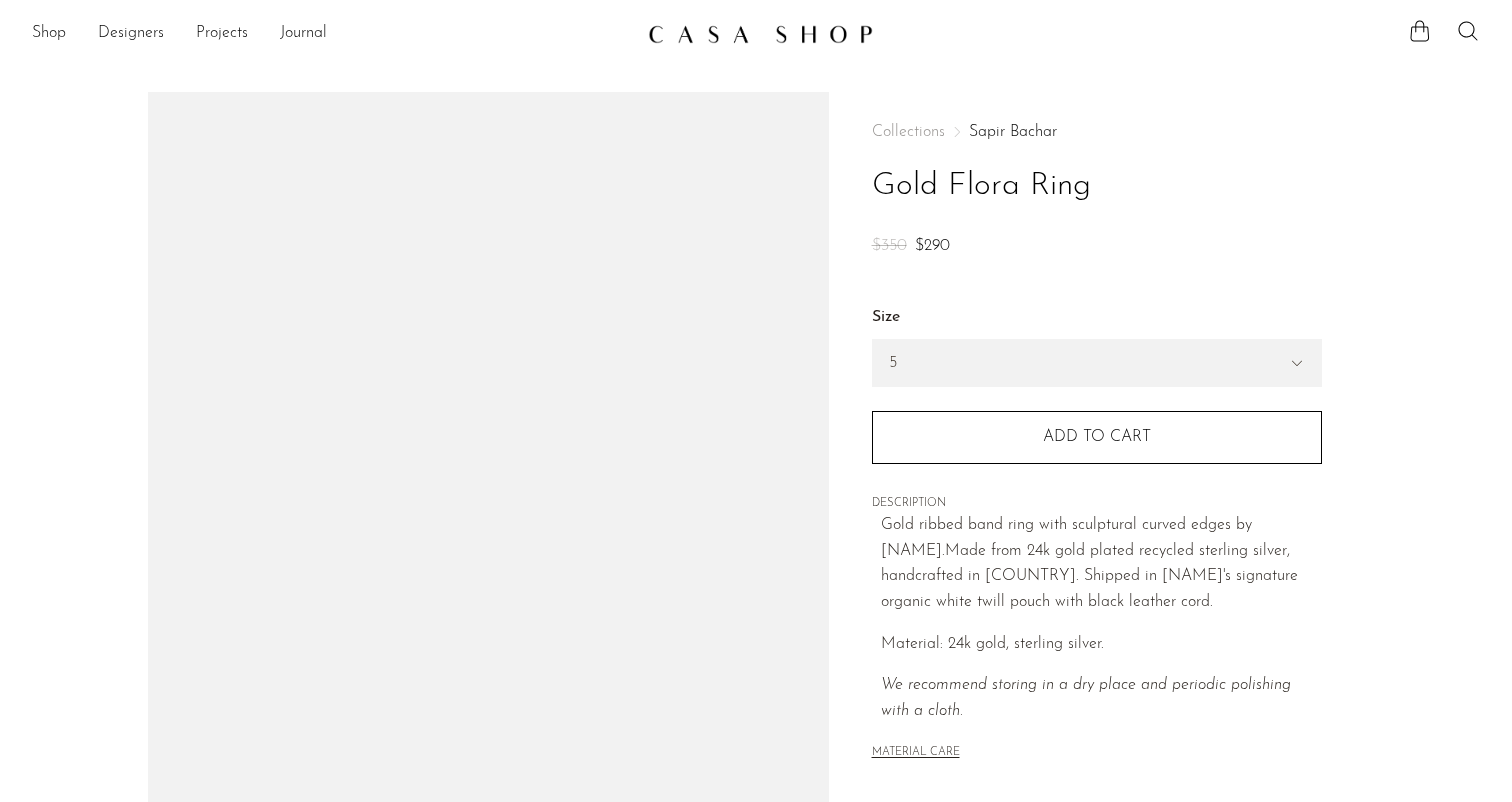 scroll, scrollTop: 0, scrollLeft: 0, axis: both 